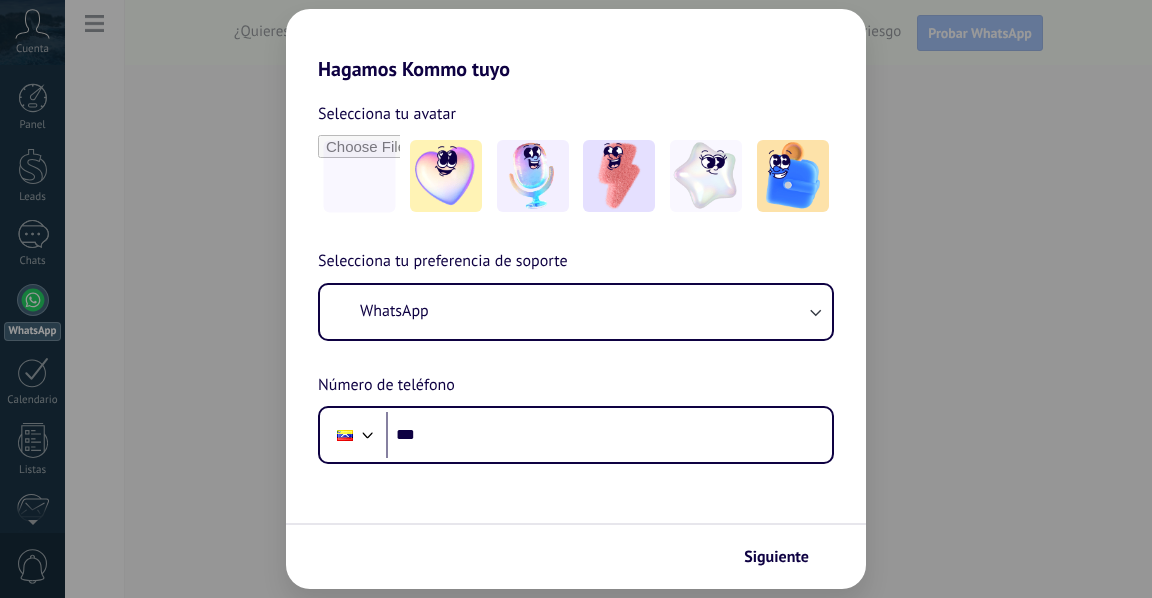 scroll, scrollTop: 0, scrollLeft: 0, axis: both 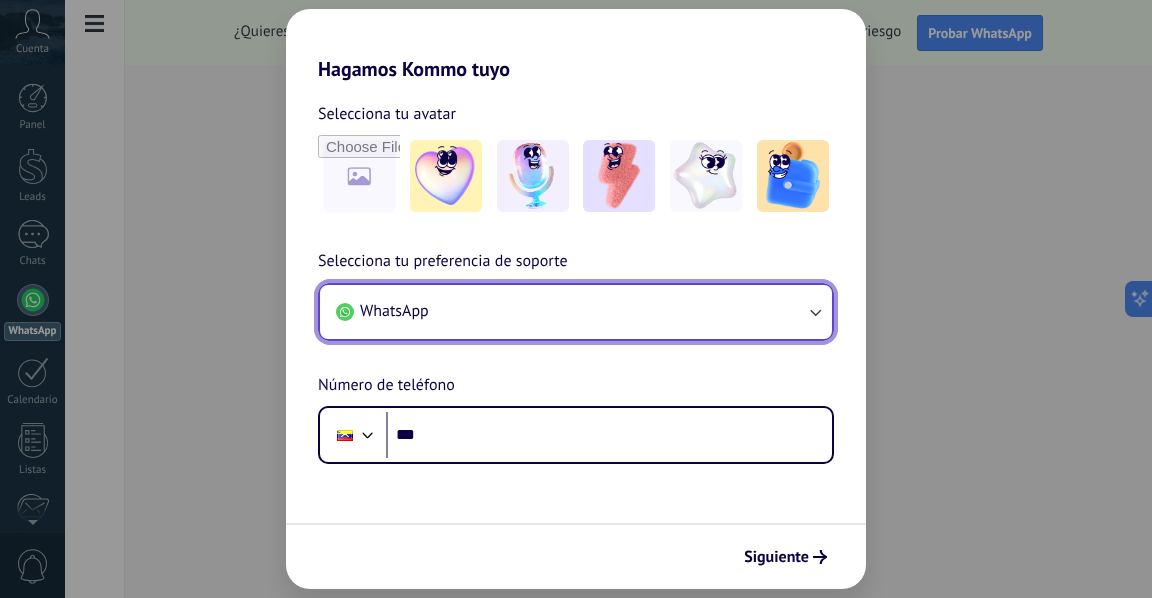 click on "WhatsApp" at bounding box center (576, 312) 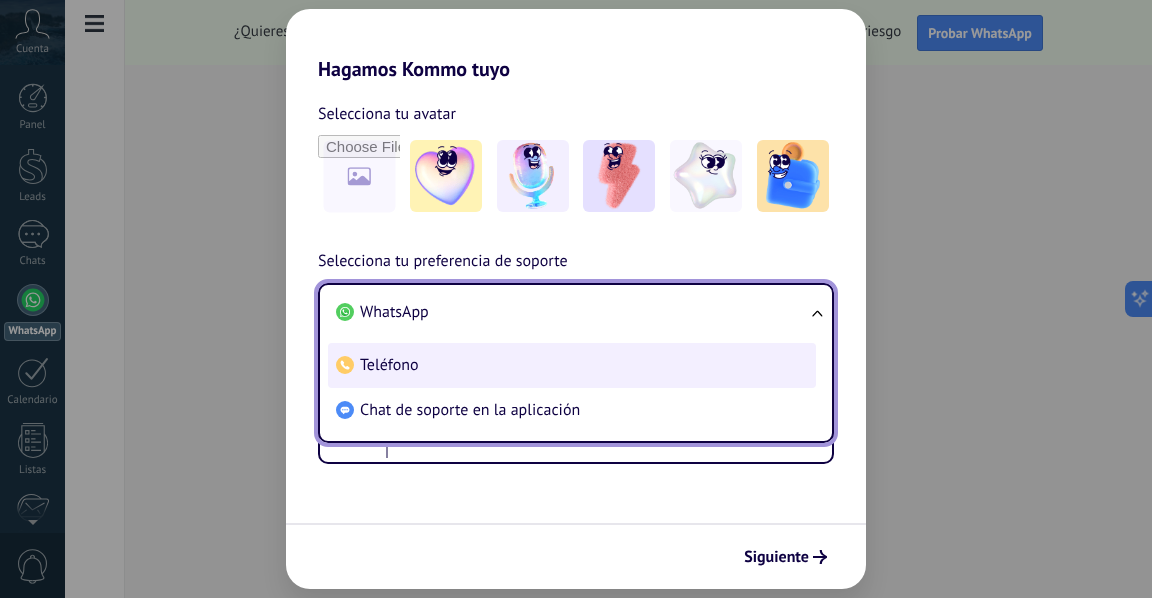 scroll, scrollTop: 0, scrollLeft: 0, axis: both 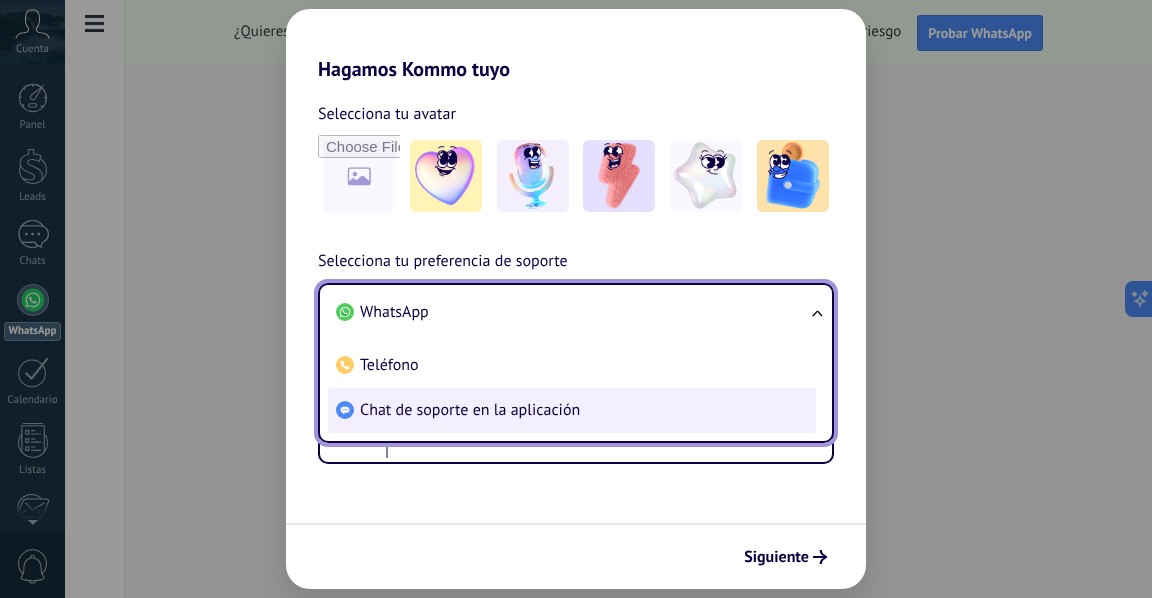 click on "Chat de soporte en la aplicación" at bounding box center [470, 410] 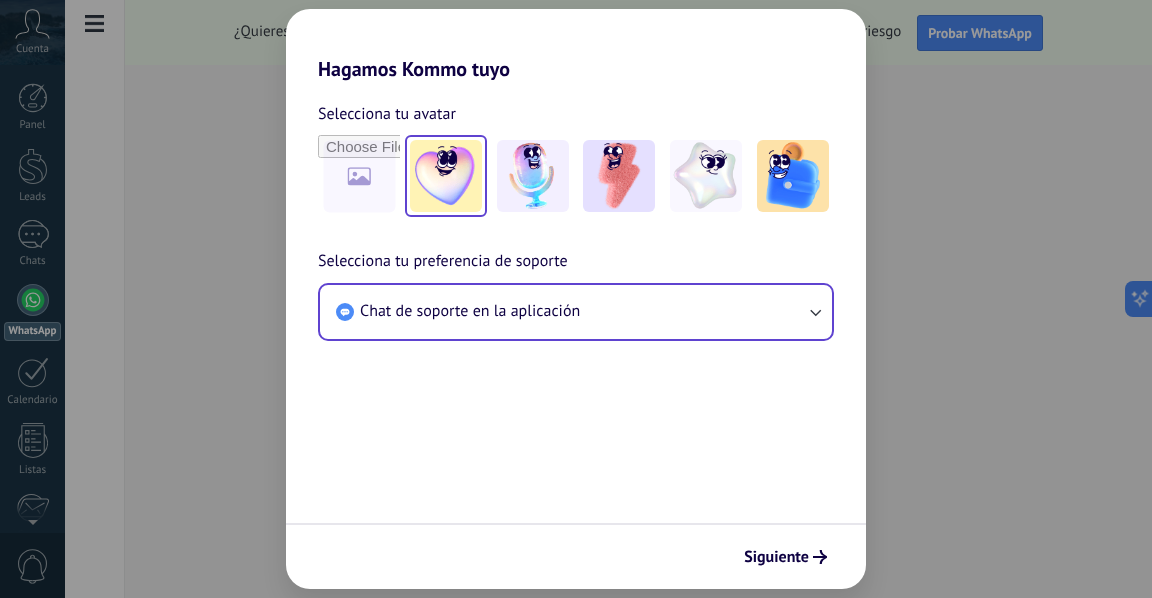 click at bounding box center [446, 176] 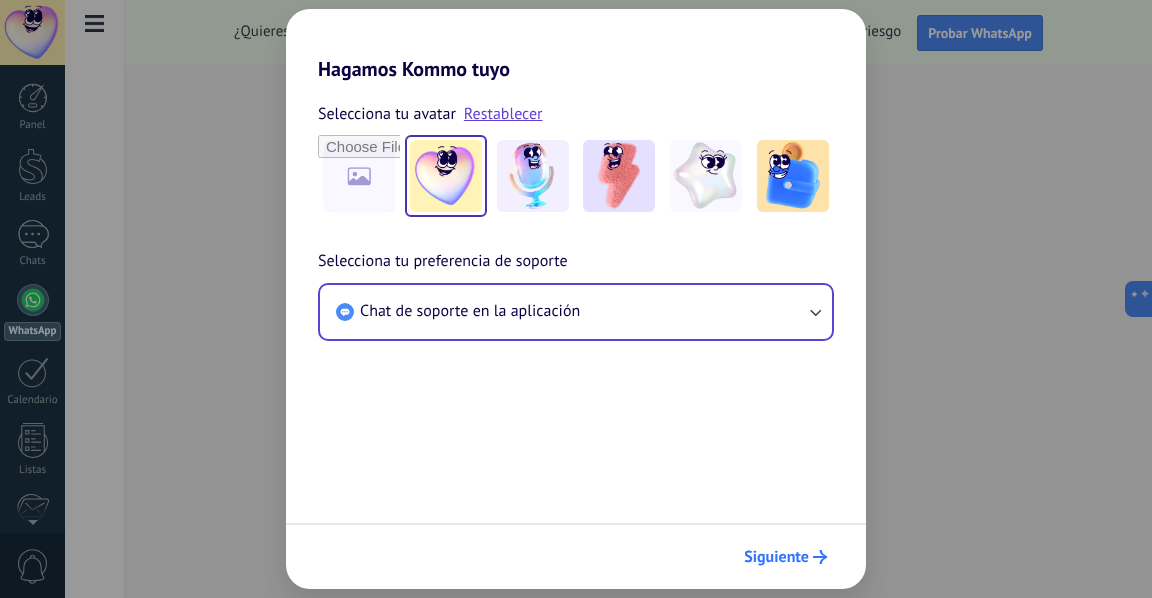 click on "Siguiente" at bounding box center [776, 557] 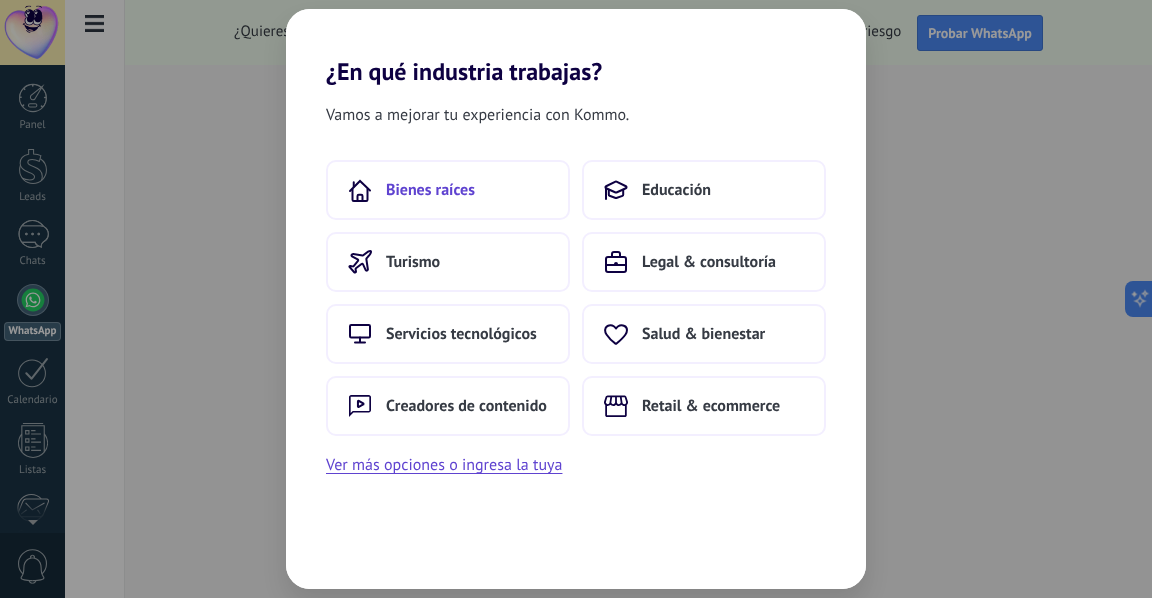 click on "Bienes raíces" at bounding box center [448, 190] 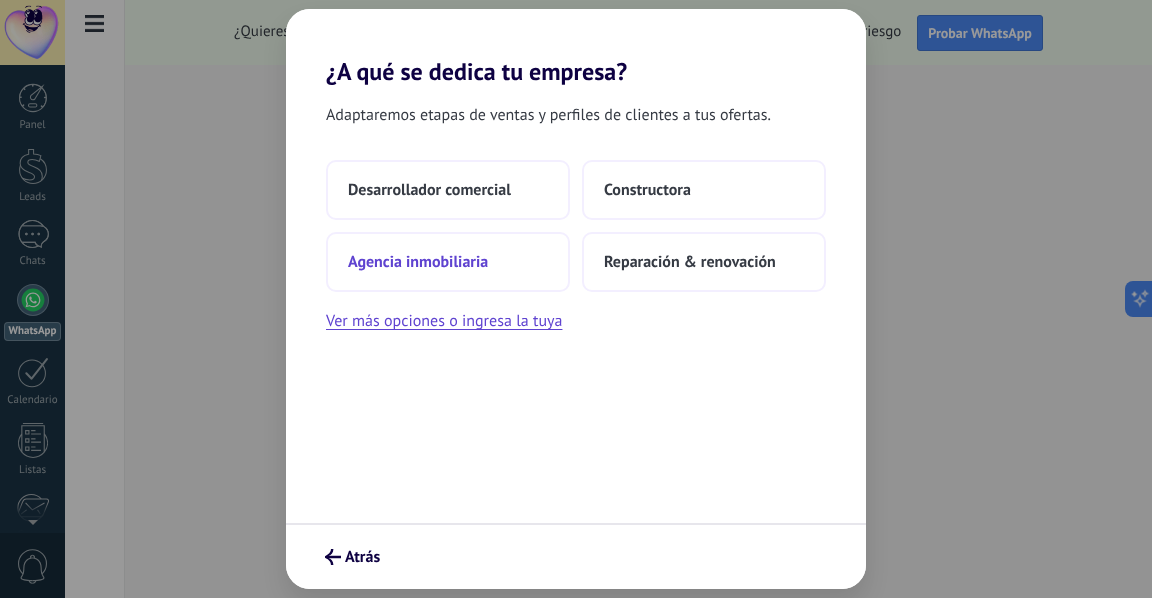 click on "Agencia inmobiliaria" at bounding box center (448, 262) 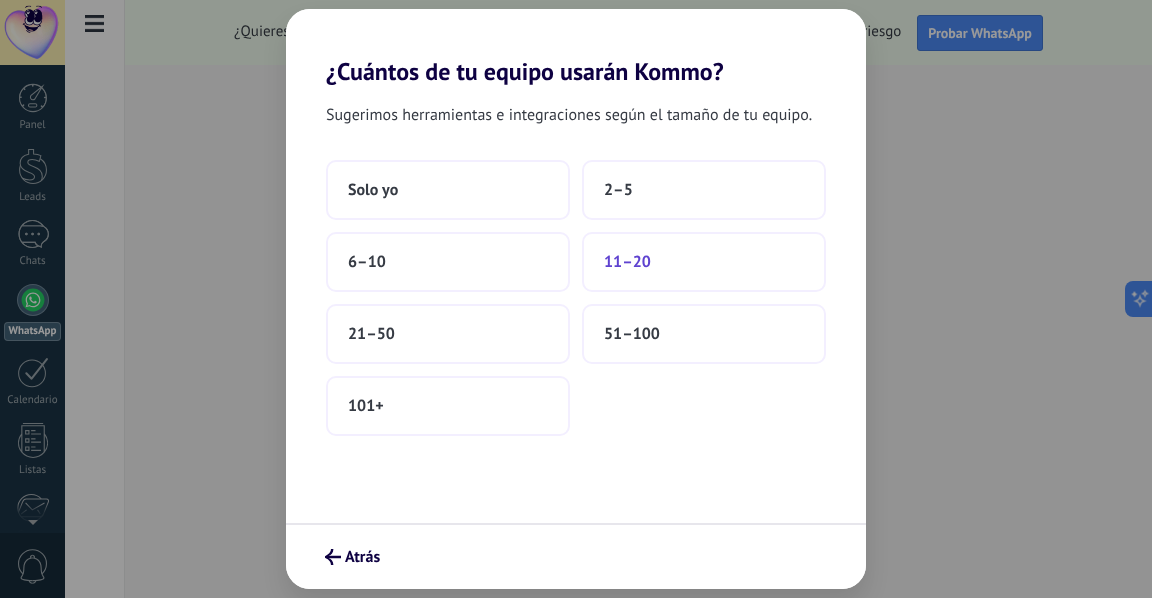 click on "11–20" at bounding box center [627, 262] 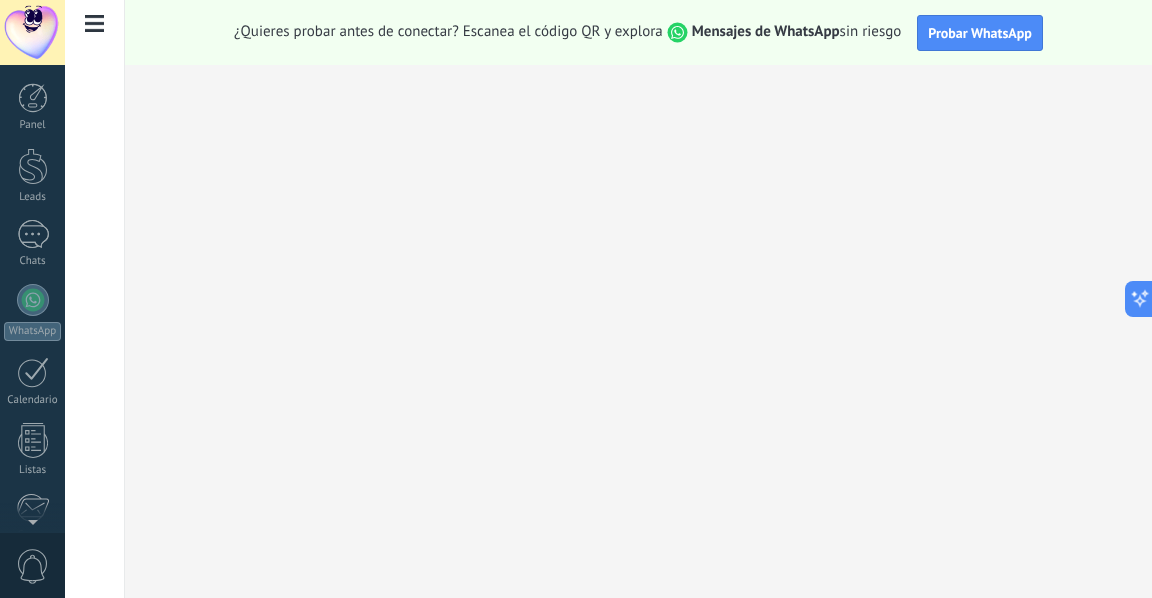 scroll, scrollTop: 234, scrollLeft: 0, axis: vertical 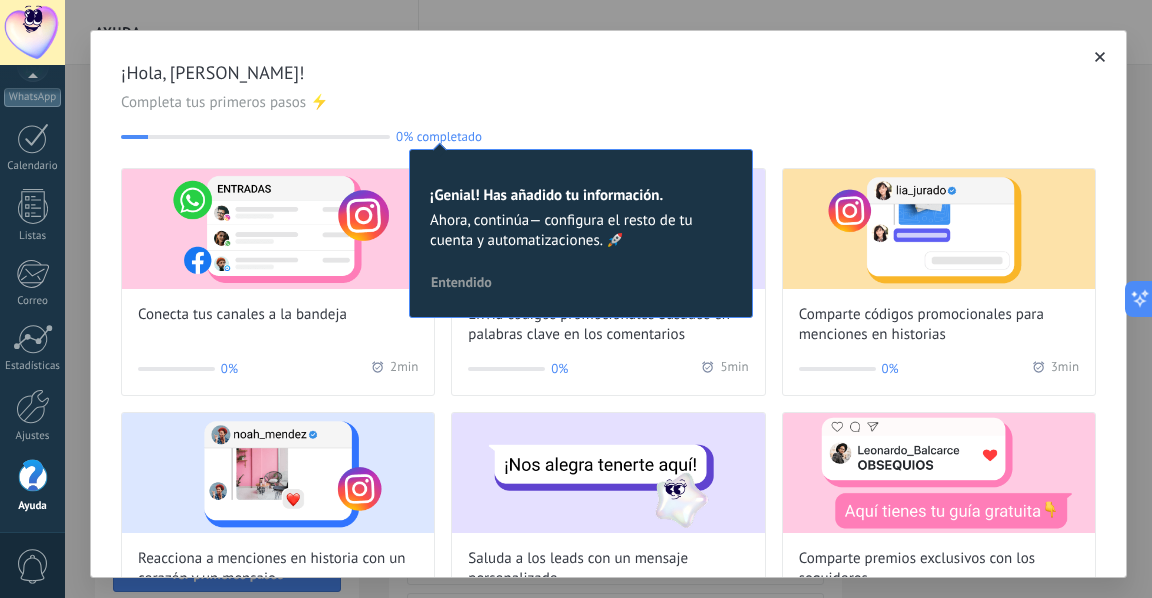 click on "¡Hola, [PERSON_NAME]! Completa tus primeros pasos ⚡ 0% completado 10 ¡Genial! Has añadido tu información. Ahora, continúa— configura el resto de tu cuenta y automatizaciones. 🚀 Entendido" at bounding box center [608, 102] 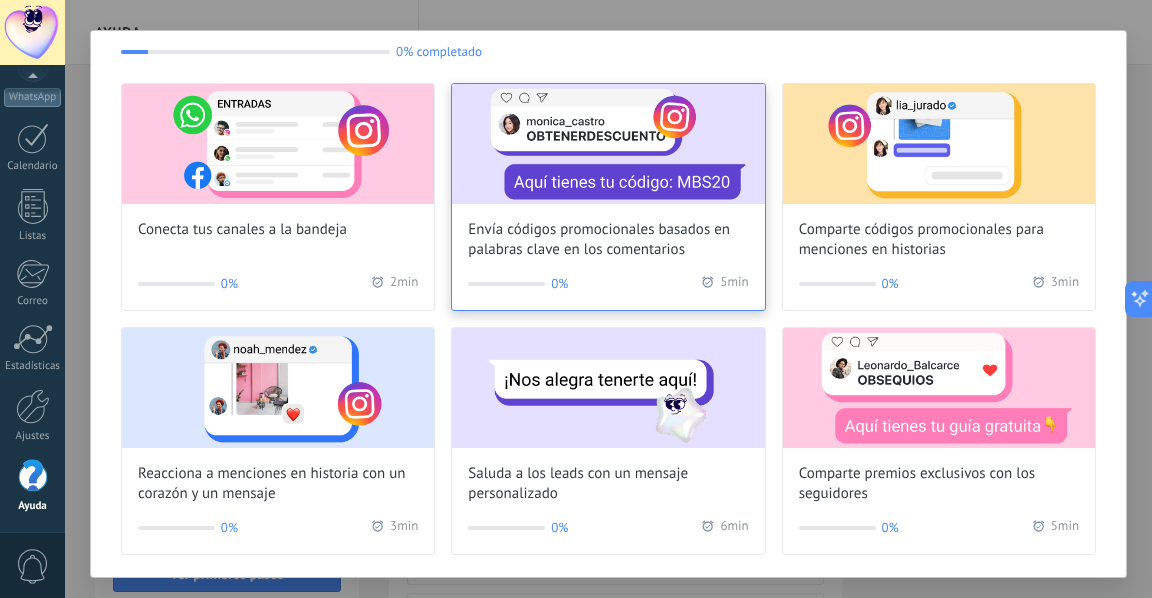 scroll, scrollTop: 93, scrollLeft: 0, axis: vertical 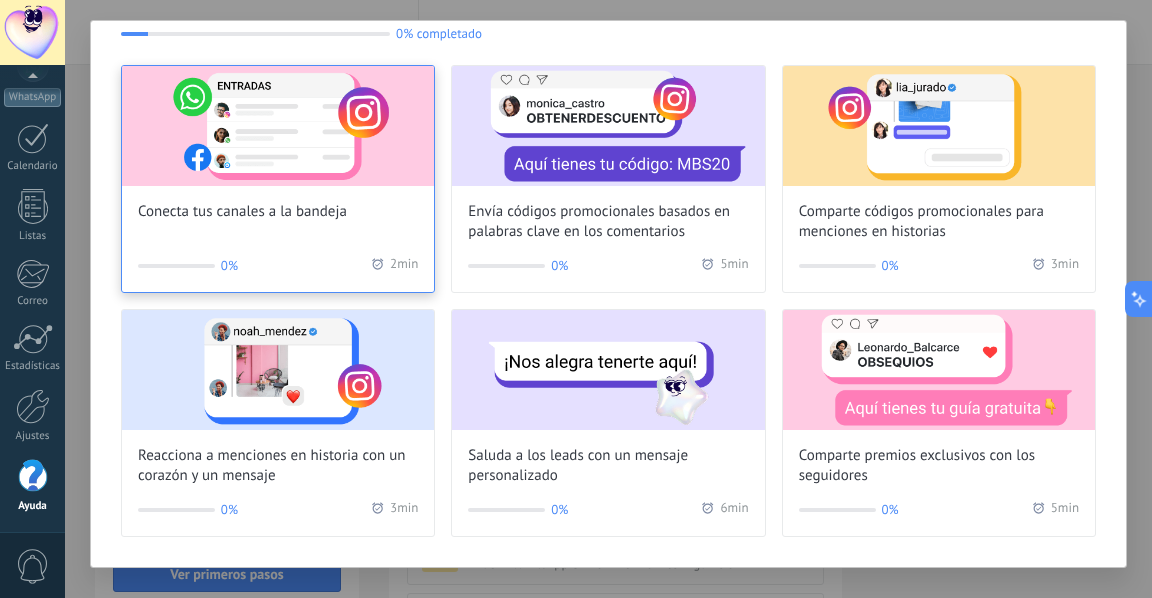click at bounding box center (278, 126) 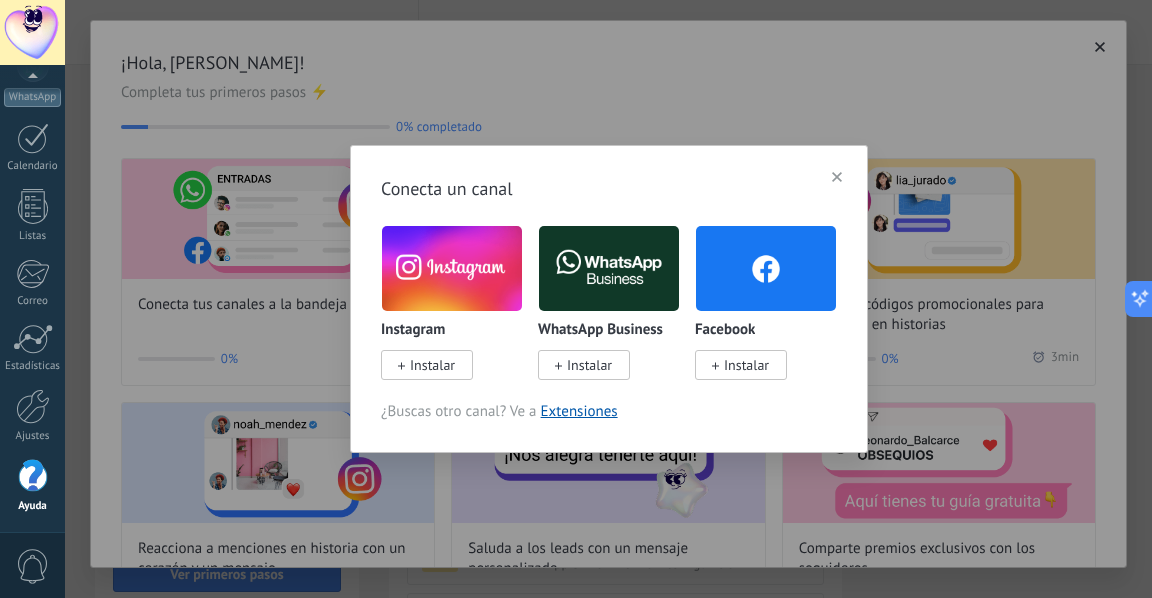 click at bounding box center (837, 177) 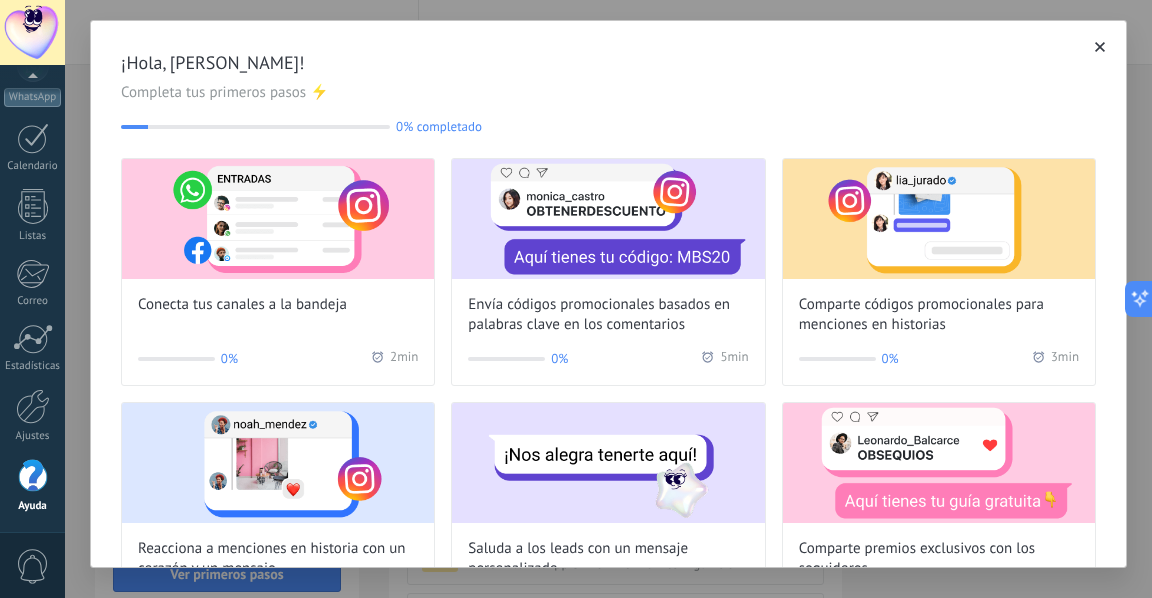 click 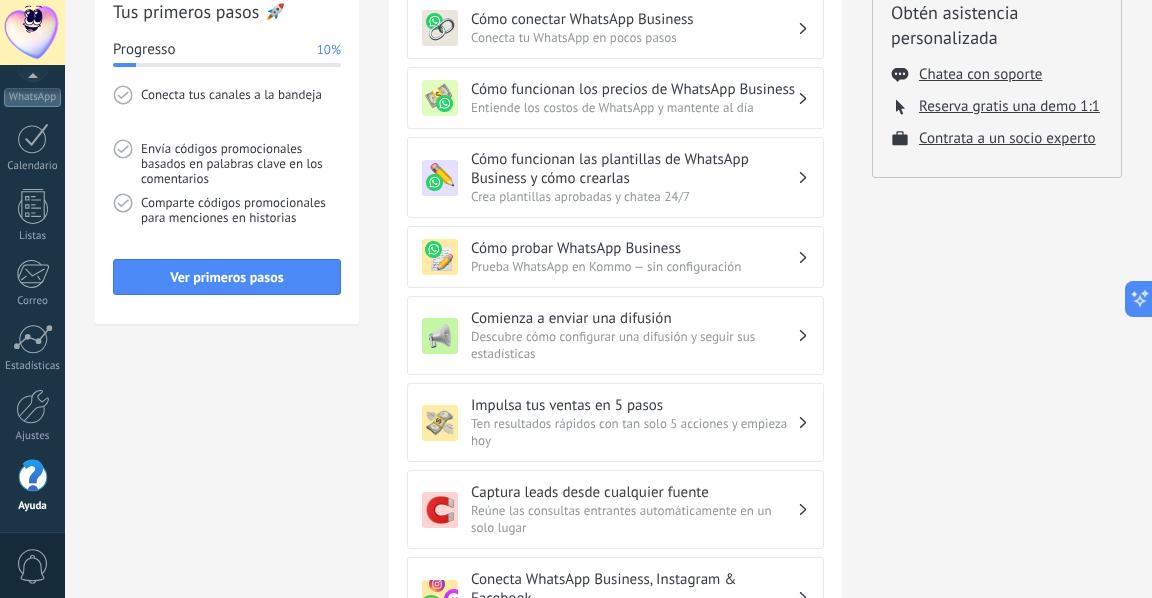 scroll, scrollTop: 0, scrollLeft: 0, axis: both 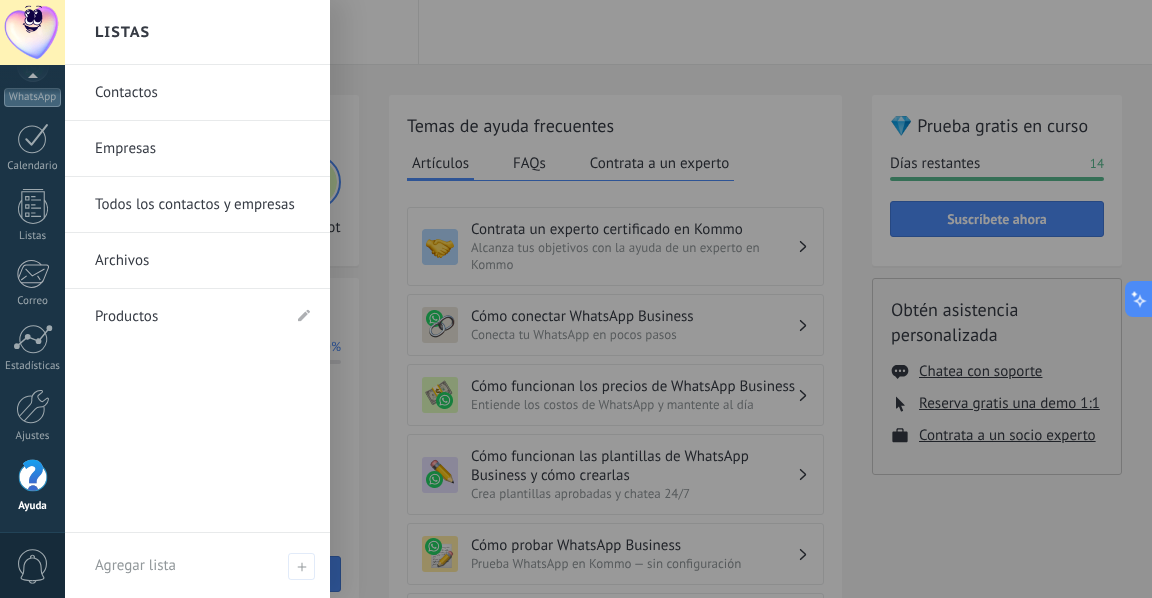 click on "Empresas" at bounding box center [202, 149] 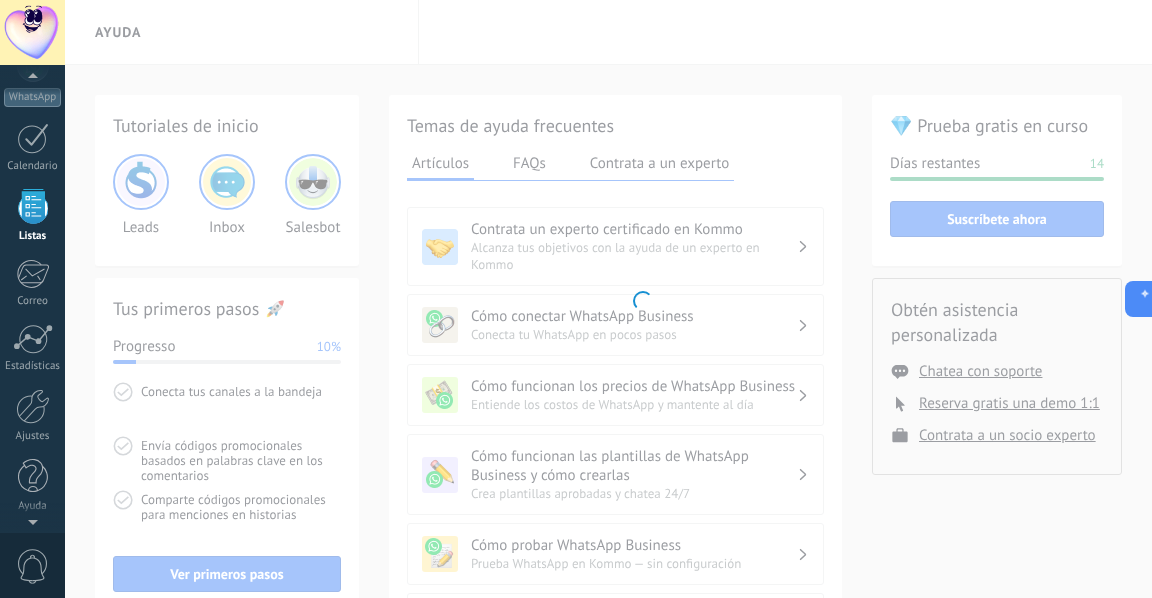 scroll, scrollTop: 124, scrollLeft: 0, axis: vertical 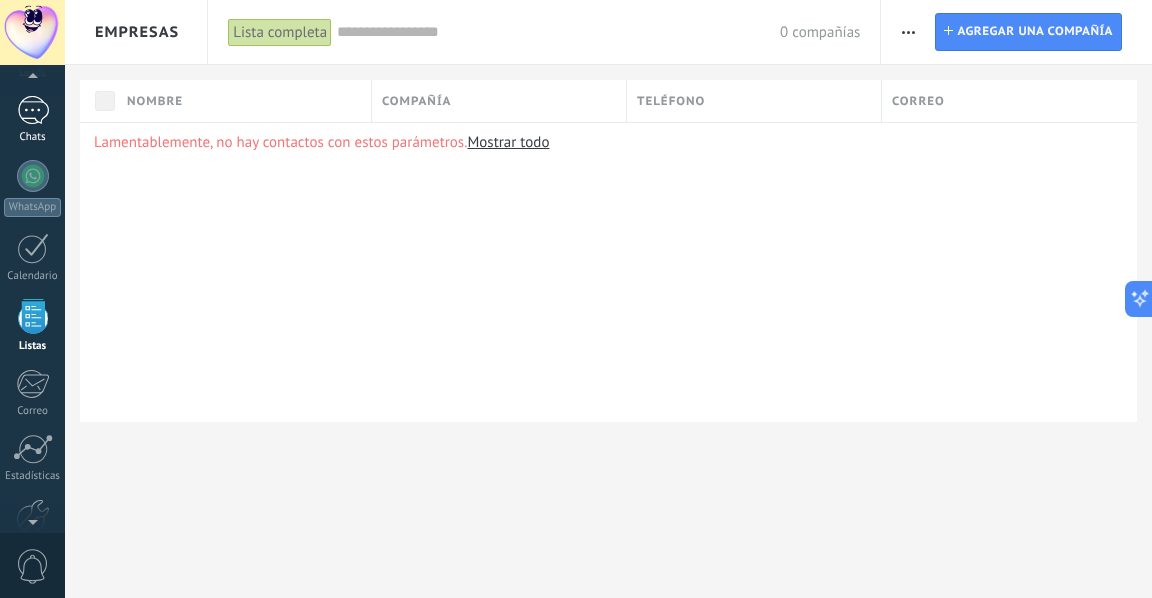 click at bounding box center (33, 110) 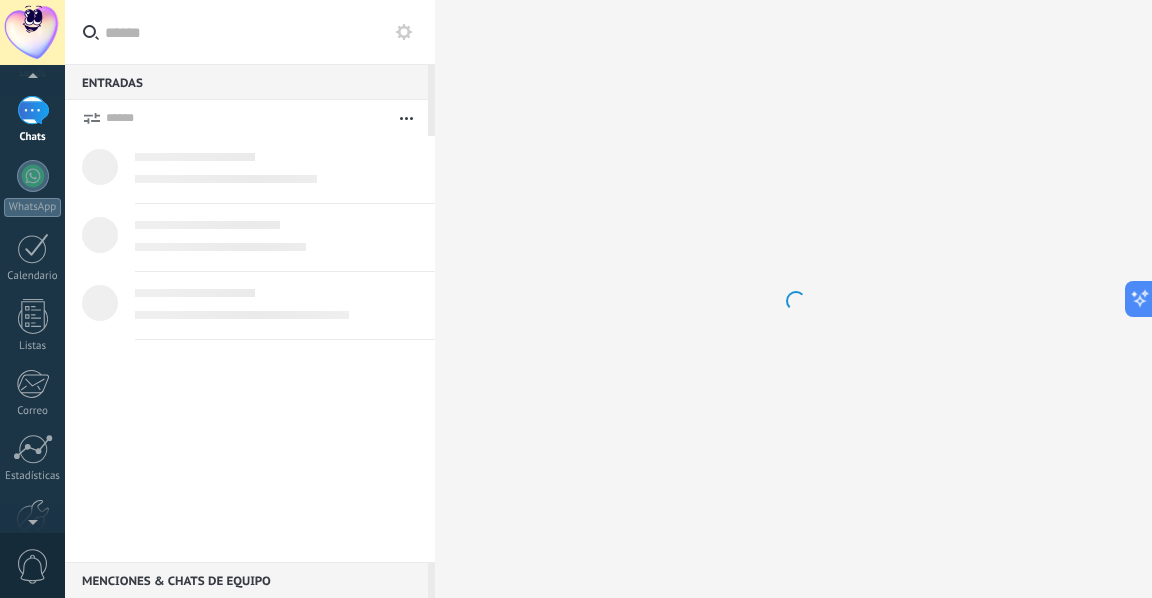 scroll, scrollTop: 0, scrollLeft: 0, axis: both 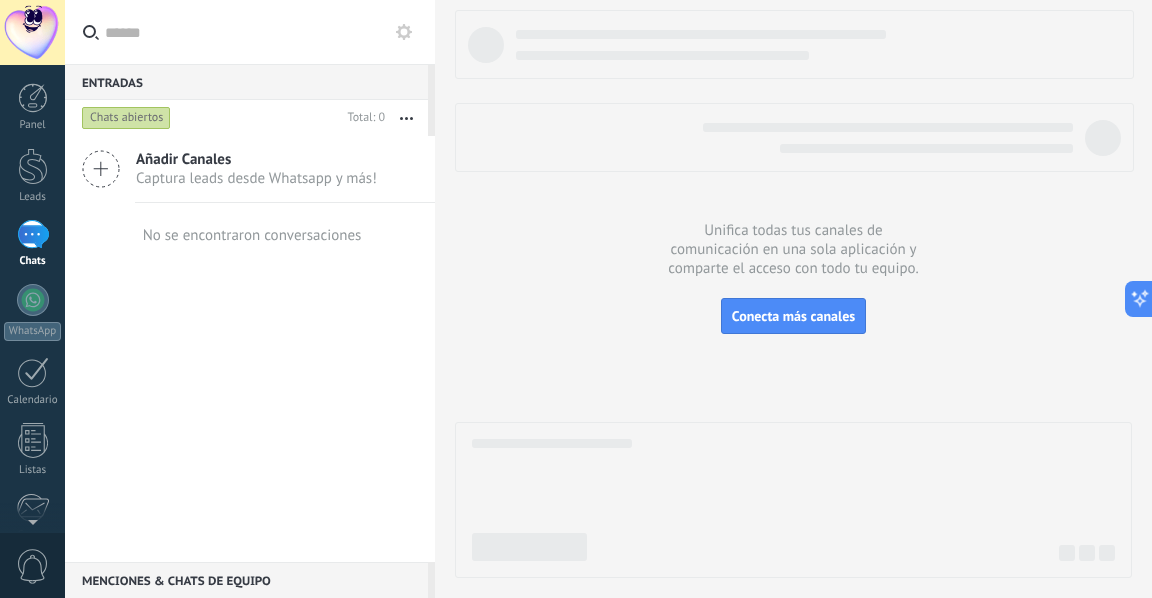 click on "Añadir Canales" at bounding box center (256, 159) 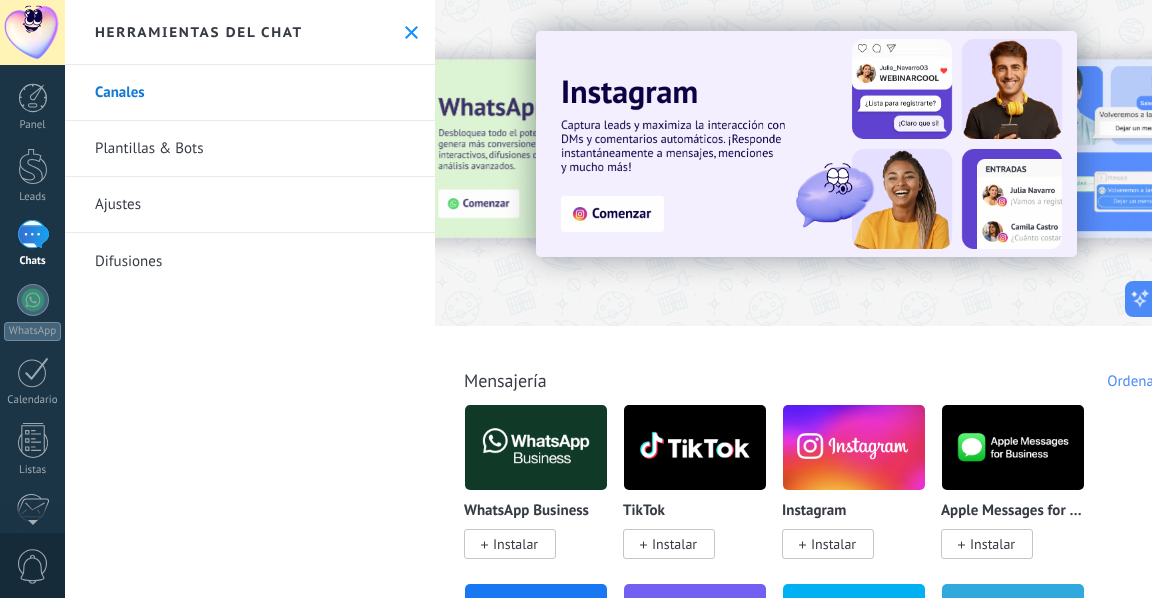 click at bounding box center [335, 162] 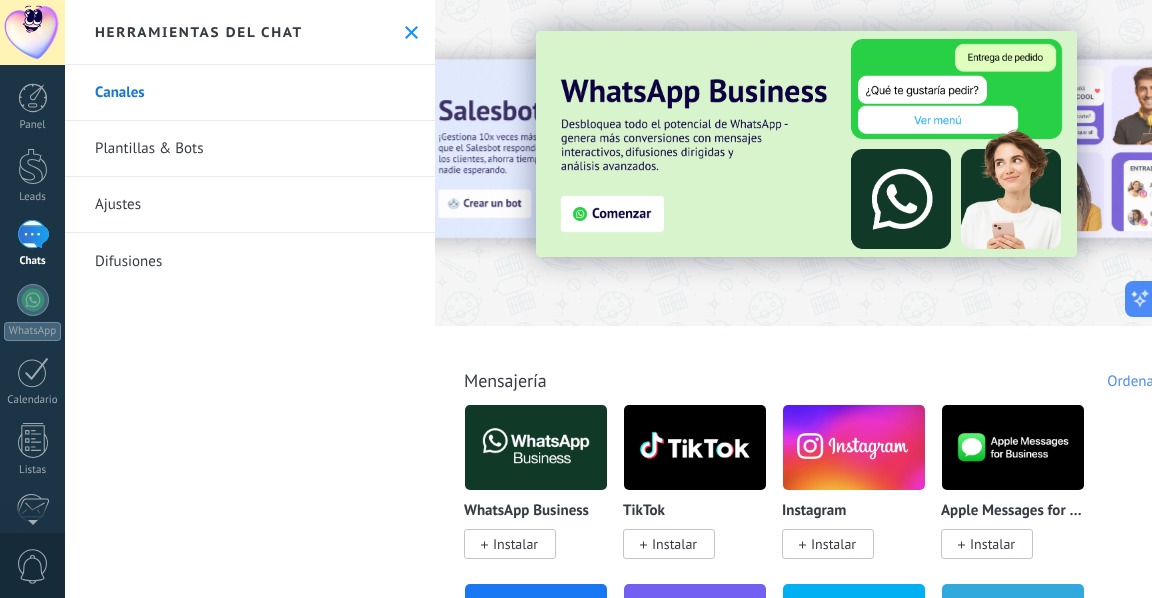 click on "Todo Bandeja de entrada Automatizaciones Fuentes de leads Instalado Mis contribuciones Ordenar Elegidos del equipo Tendencias Más popular Lo más nuevo primero" at bounding box center (825, 358) 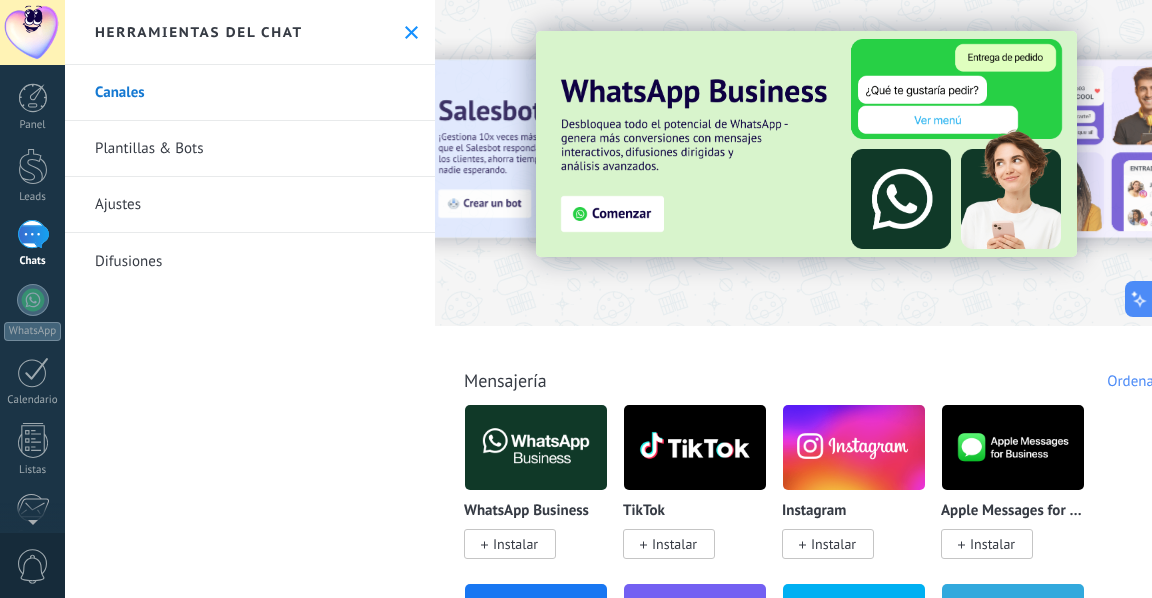 click at bounding box center (411, 32) 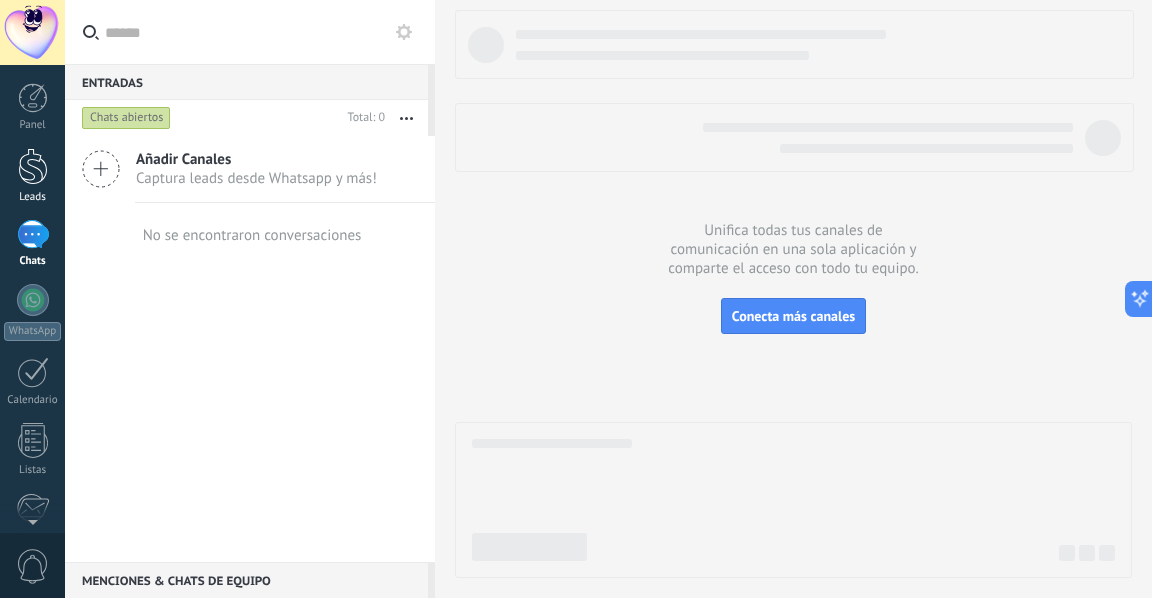 click at bounding box center [33, 166] 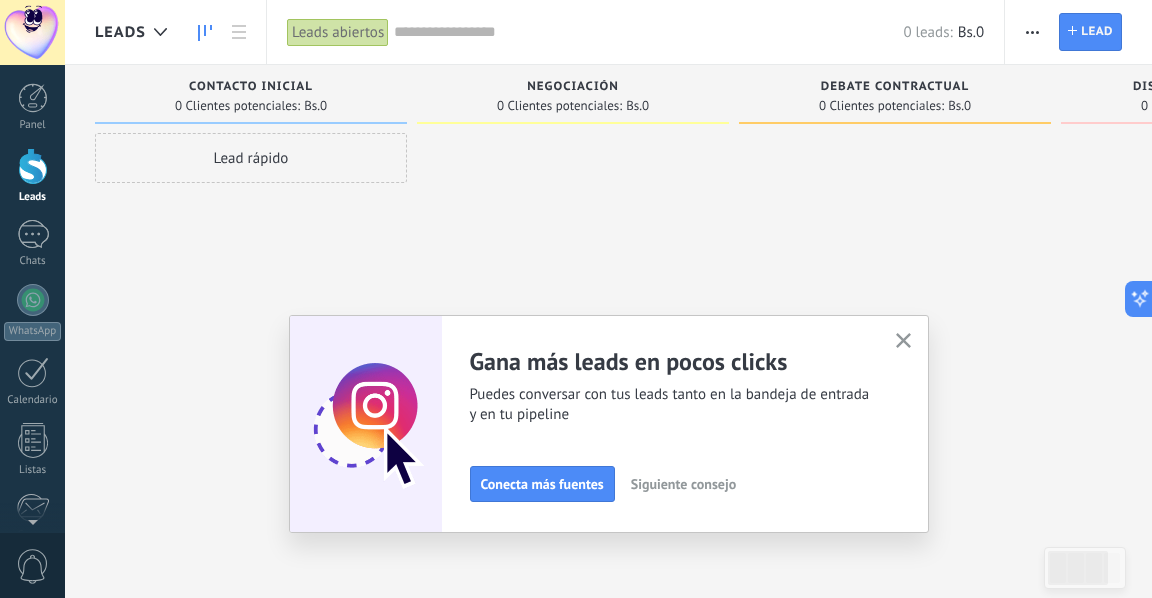 click on "Lead rápido" at bounding box center [251, 301] 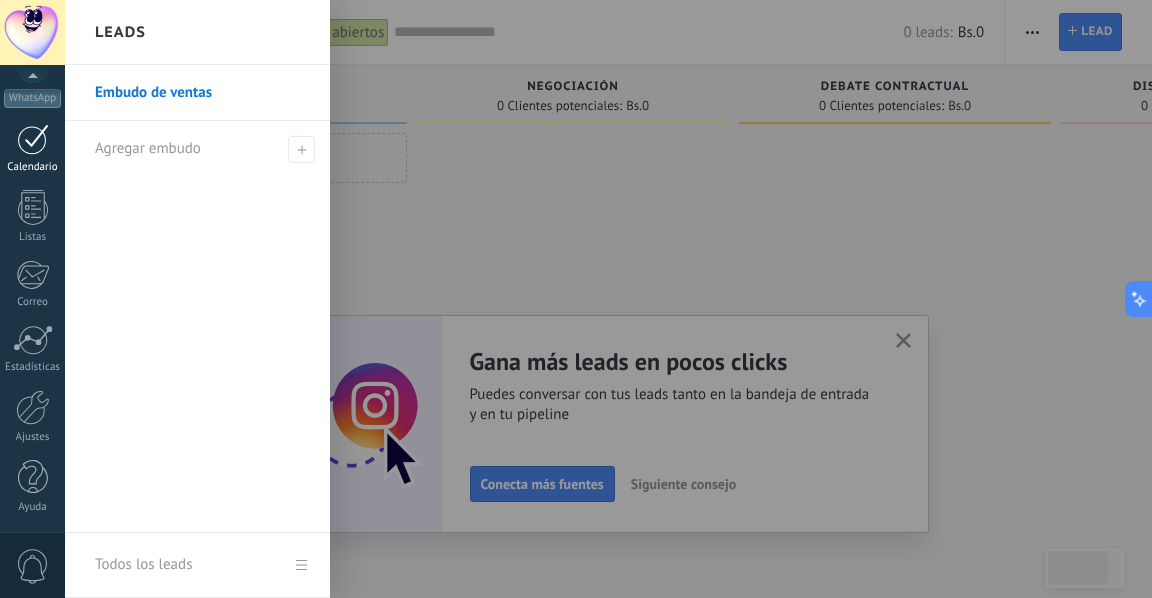 scroll, scrollTop: 234, scrollLeft: 0, axis: vertical 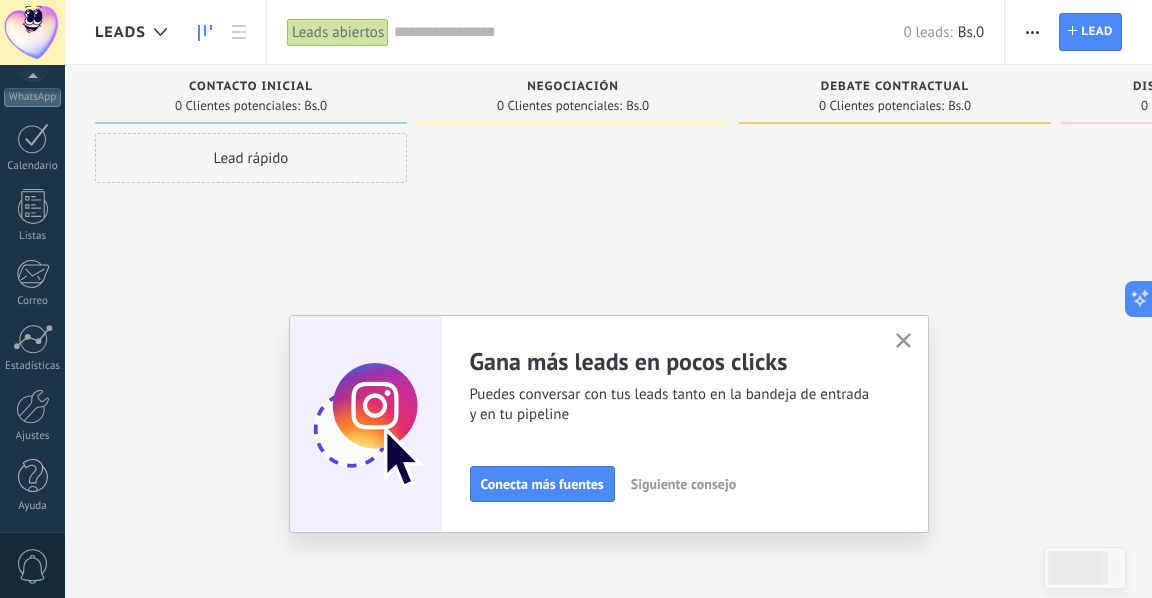 click at bounding box center (573, 301) 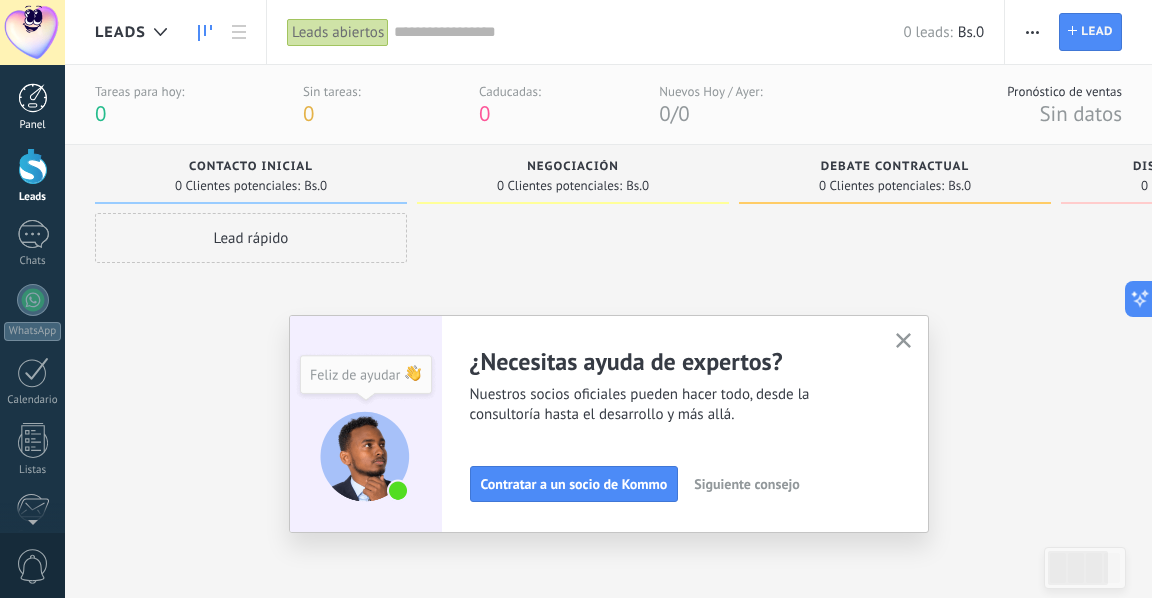 click at bounding box center [33, 98] 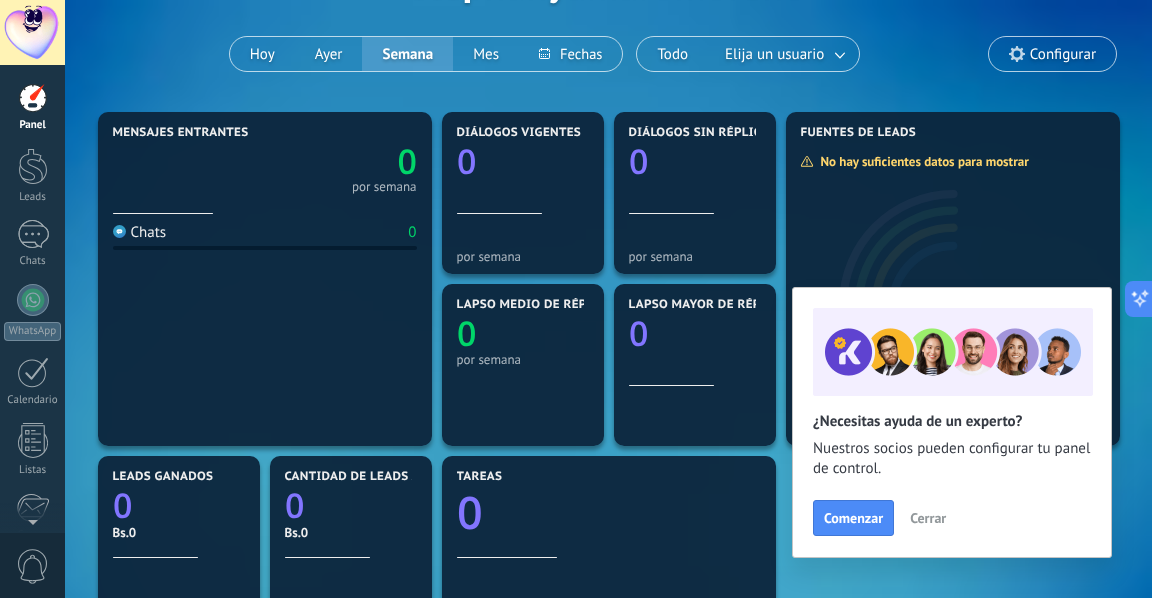 scroll, scrollTop: 153, scrollLeft: 0, axis: vertical 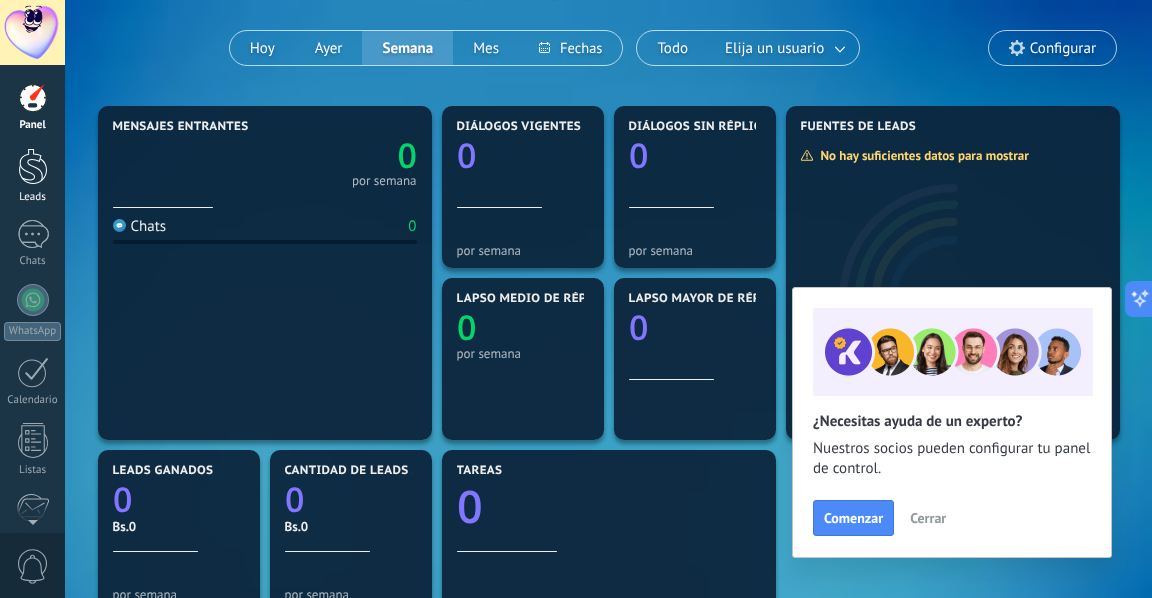 click at bounding box center (33, 166) 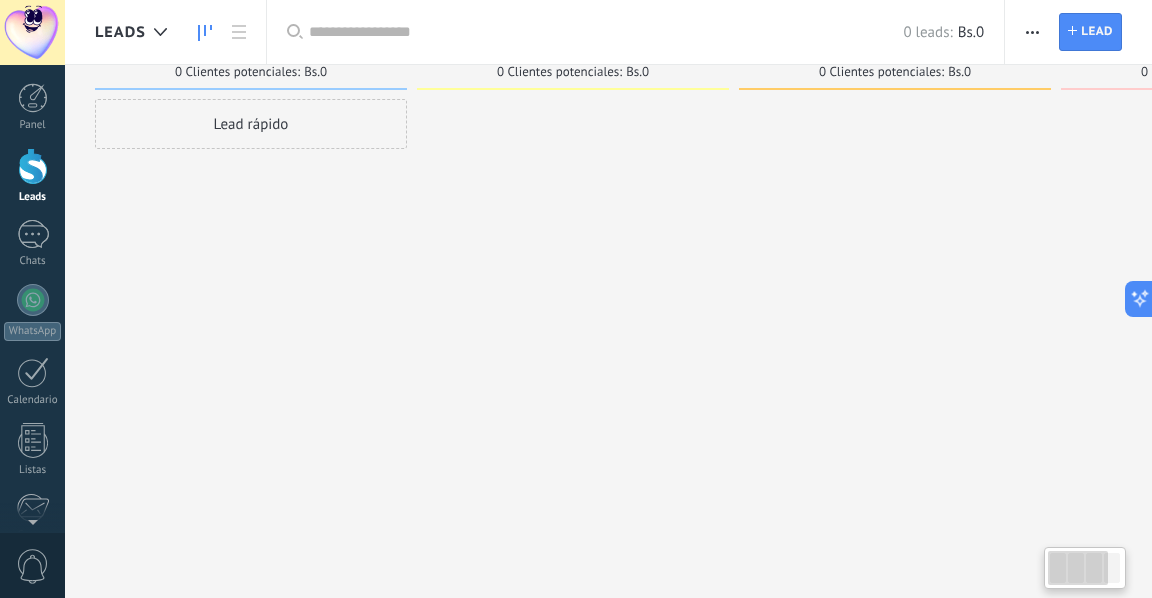 scroll, scrollTop: 0, scrollLeft: 0, axis: both 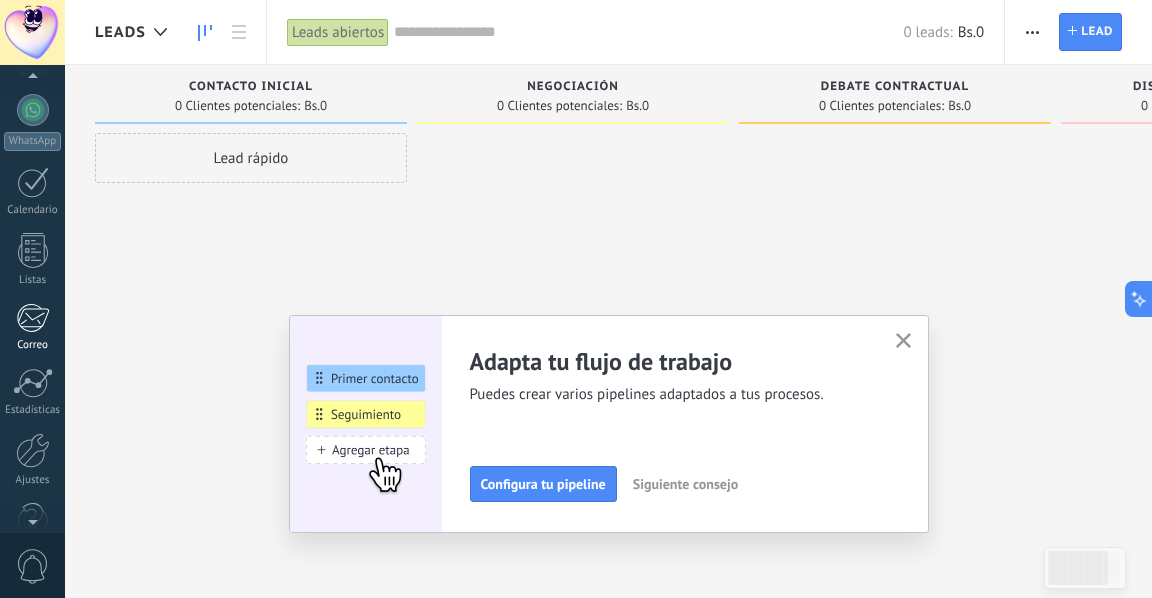 click on "Correo" at bounding box center [32, 327] 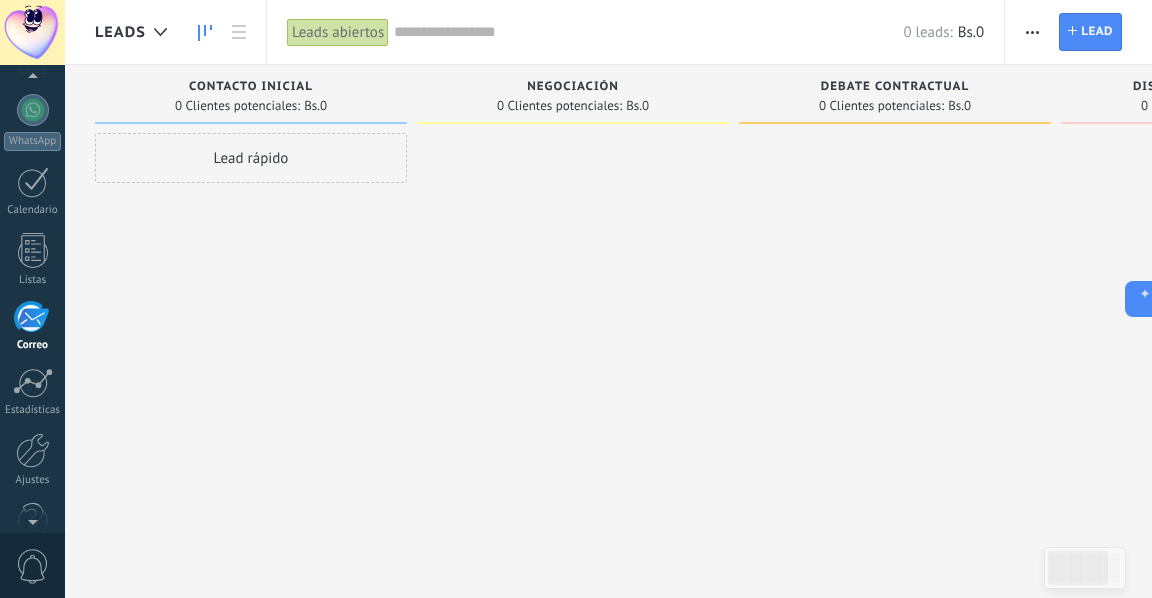 scroll, scrollTop: 194, scrollLeft: 0, axis: vertical 